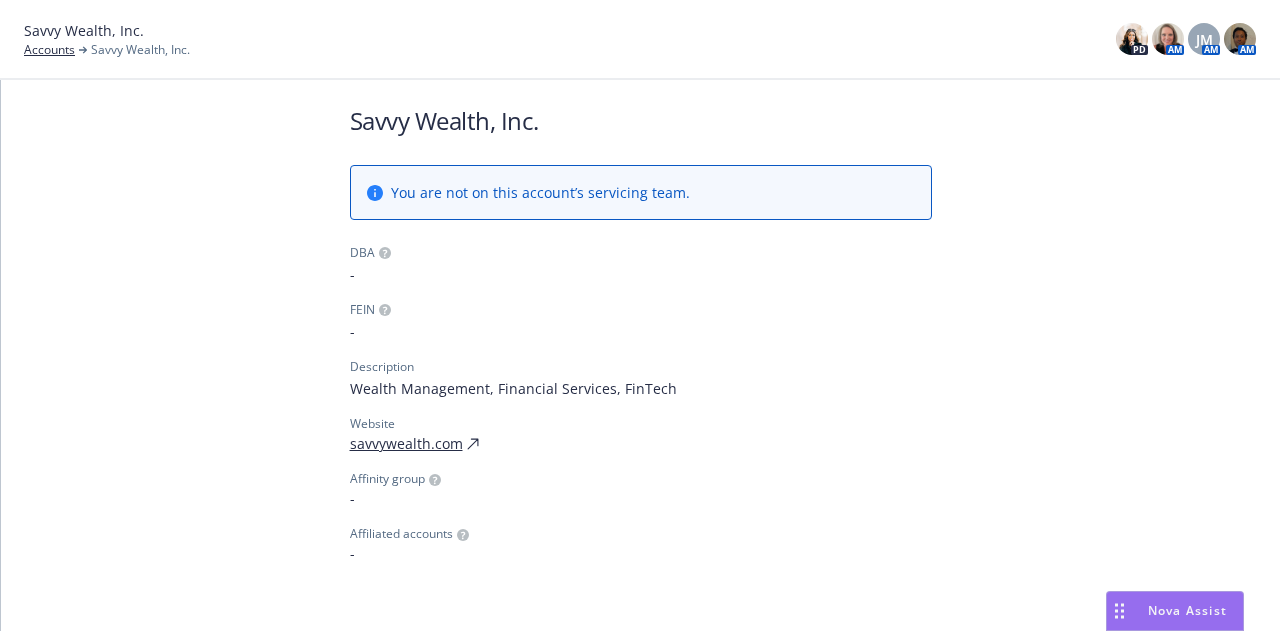 scroll, scrollTop: 0, scrollLeft: 0, axis: both 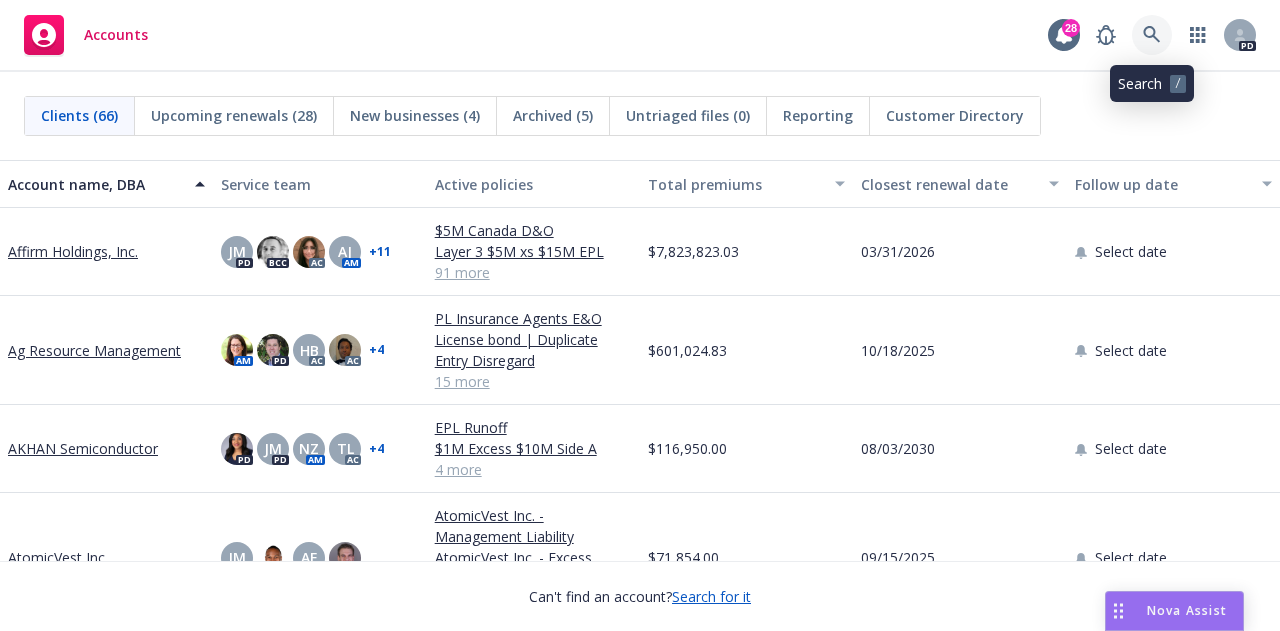 click 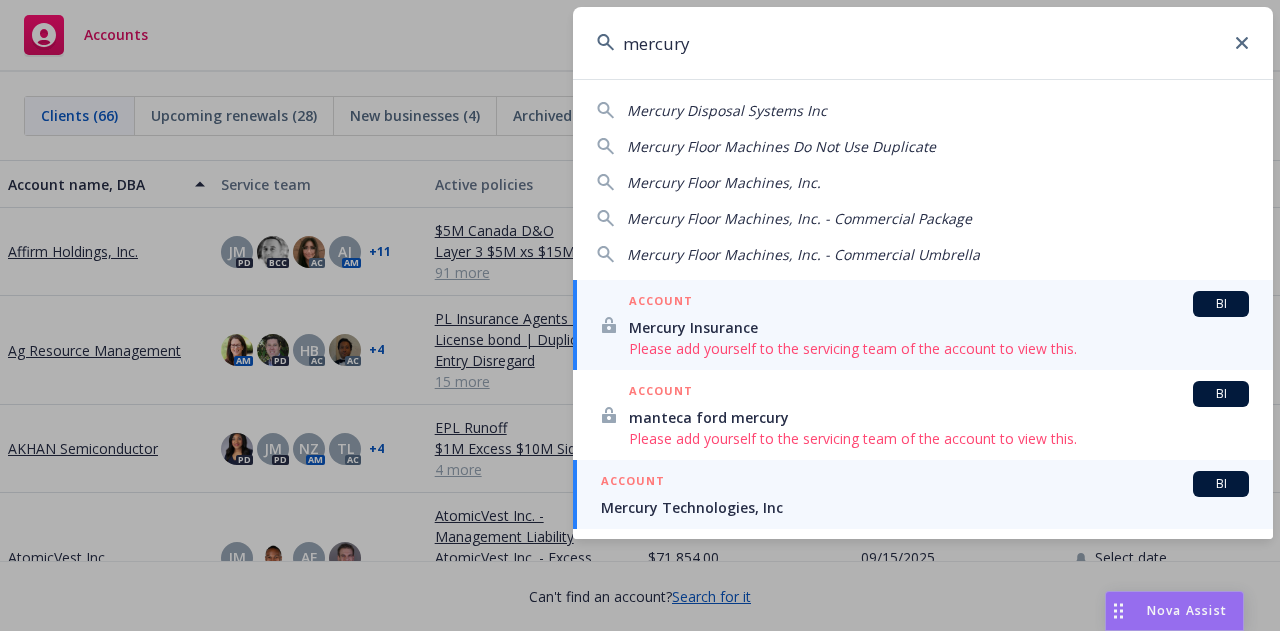 type on "mercury" 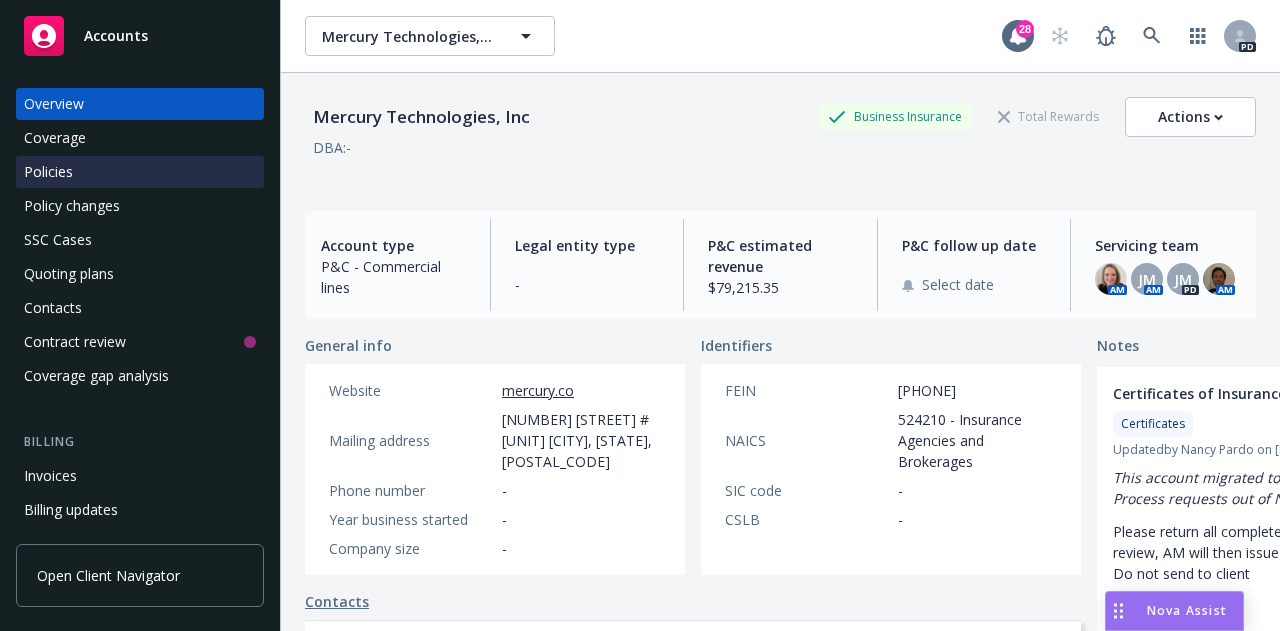 click on "Policies" at bounding box center [48, 172] 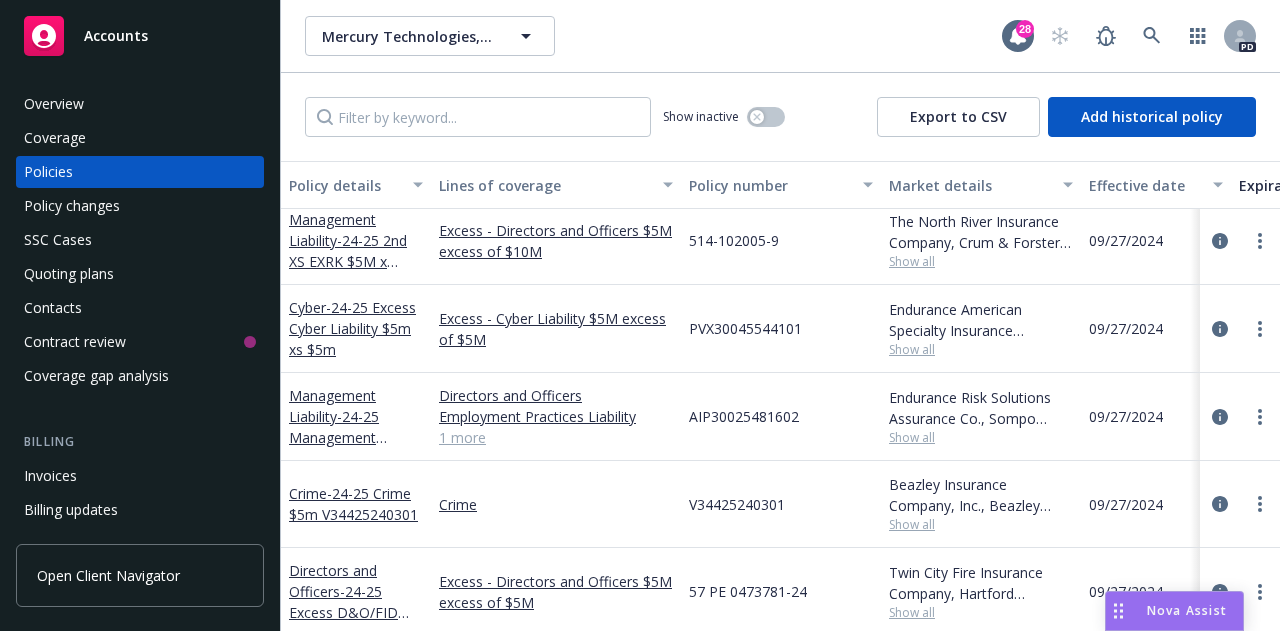 scroll, scrollTop: 200, scrollLeft: 0, axis: vertical 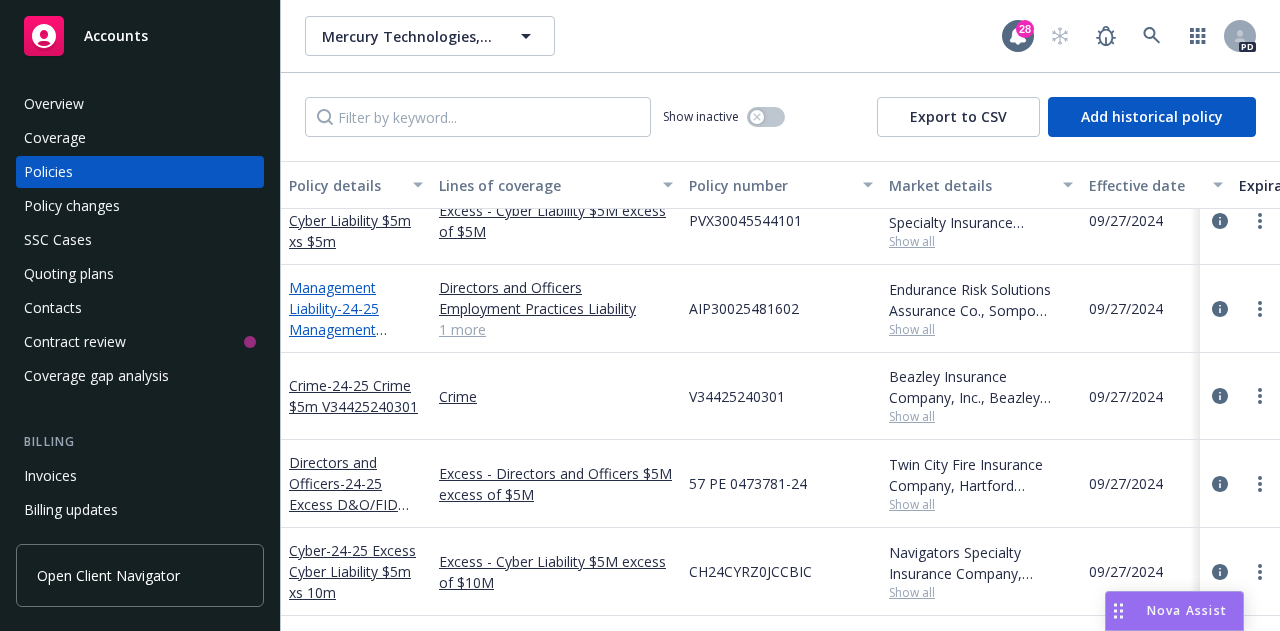 click on "Management Liability  -  24-25 Management Liability Primary 5M AIP30025481602" at bounding box center [352, 329] 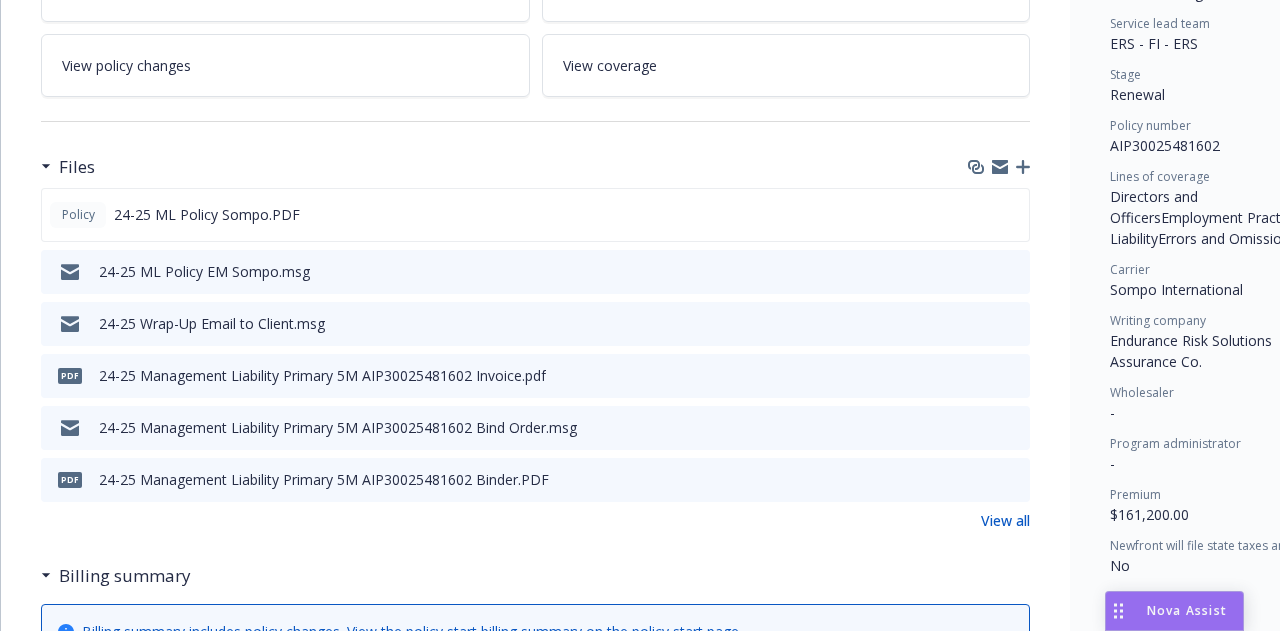 scroll, scrollTop: 400, scrollLeft: 0, axis: vertical 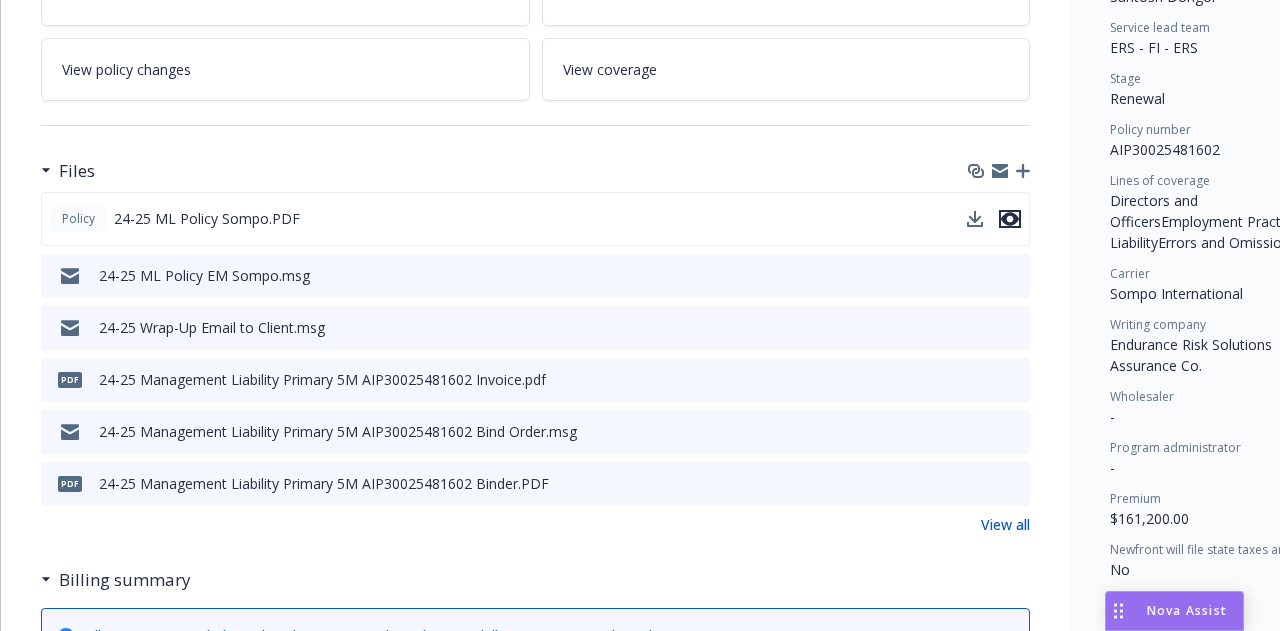 click 